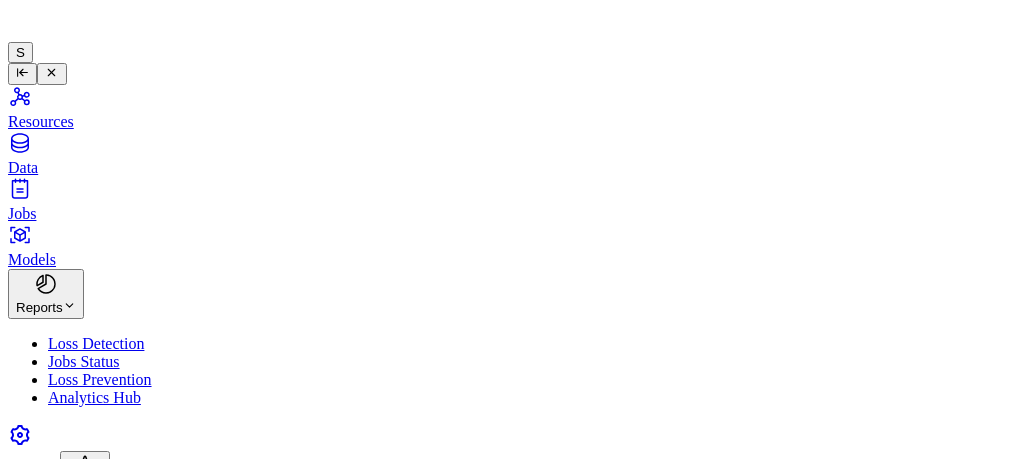 scroll, scrollTop: 0, scrollLeft: 0, axis: both 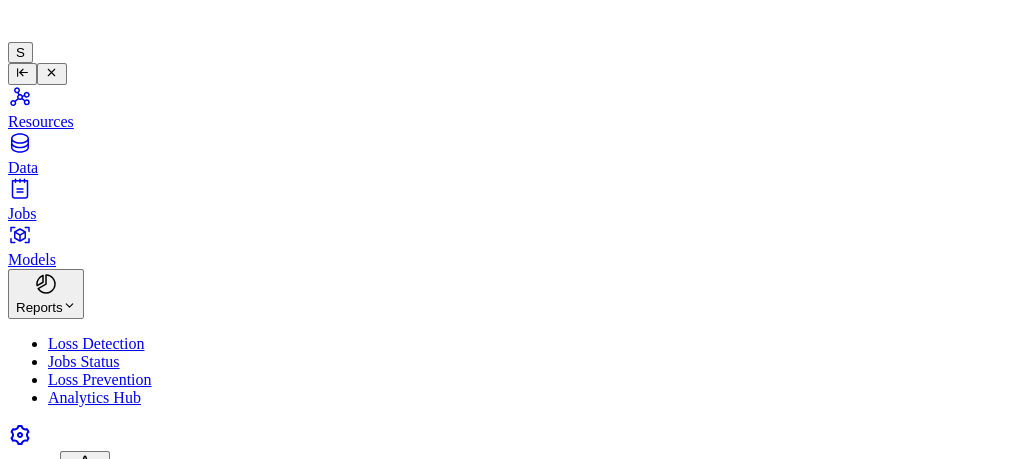 click on "Jobs Status" at bounding box center (506, 661) 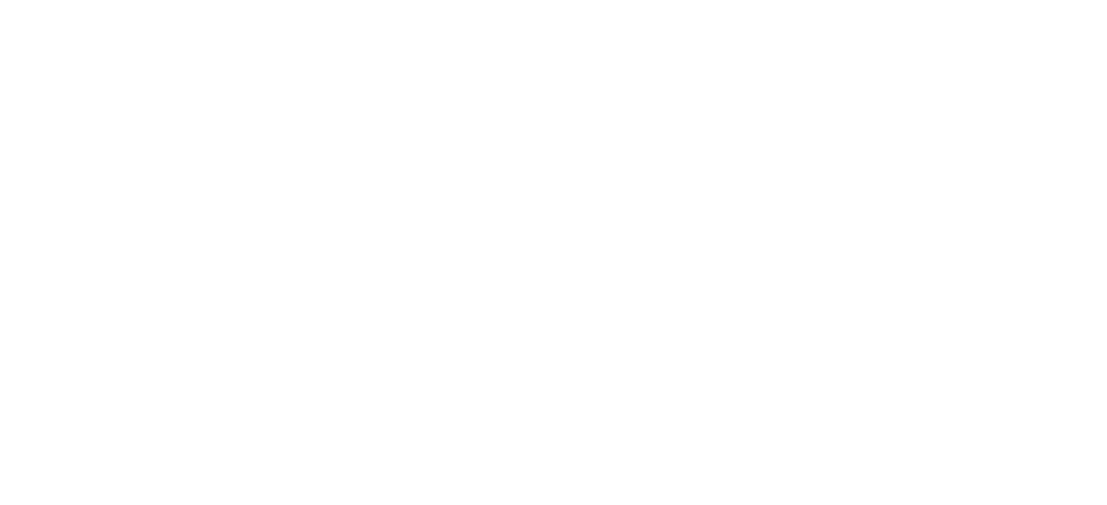 scroll, scrollTop: 0, scrollLeft: 0, axis: both 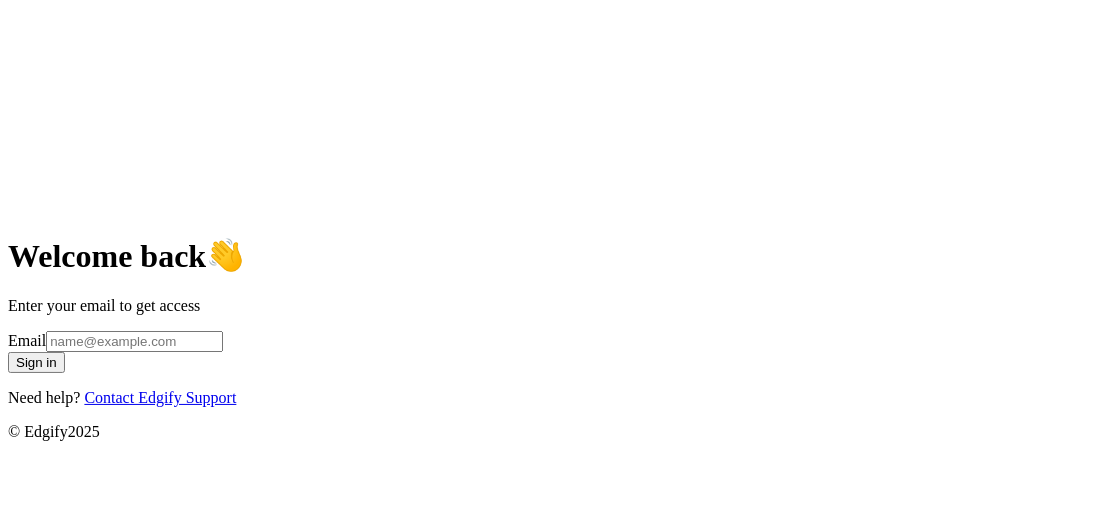 click on "Email" at bounding box center [134, 341] 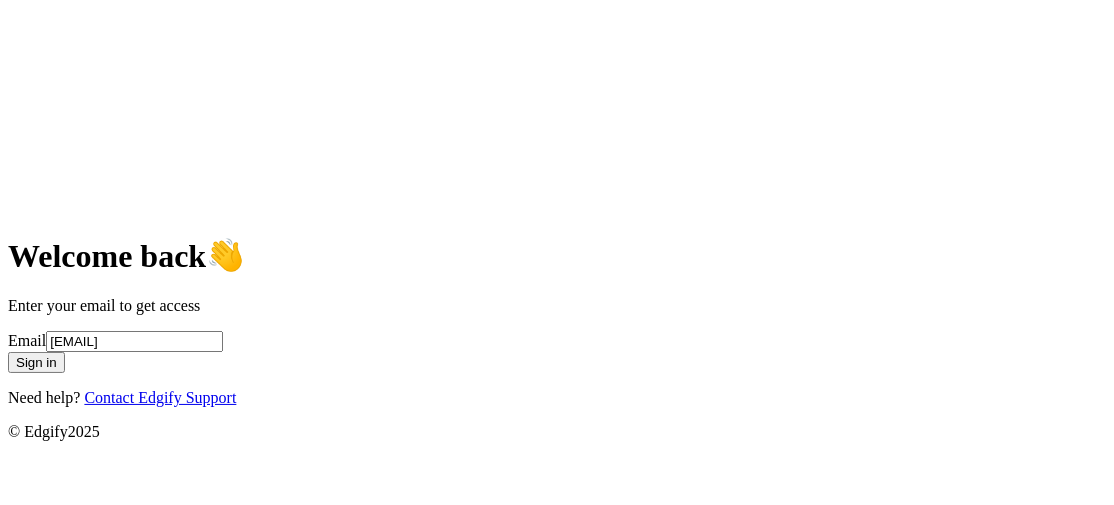 click on "Sign in" at bounding box center [36, 362] 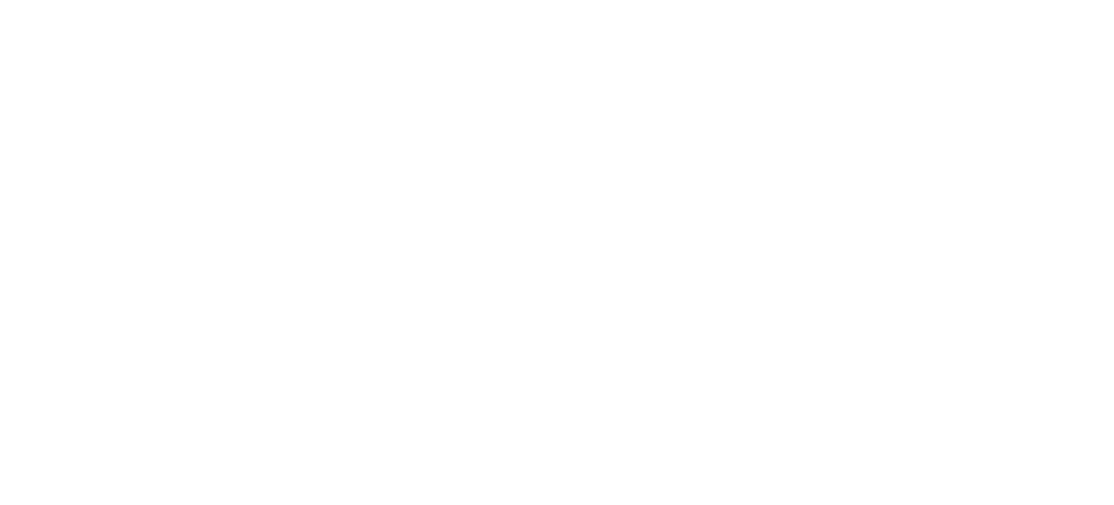 scroll, scrollTop: 0, scrollLeft: 0, axis: both 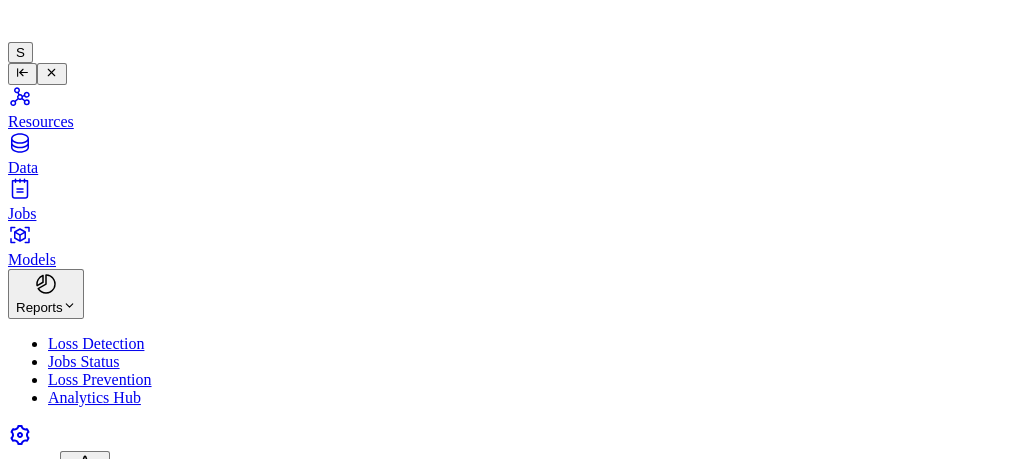 click on "Reports" at bounding box center (46, 293) 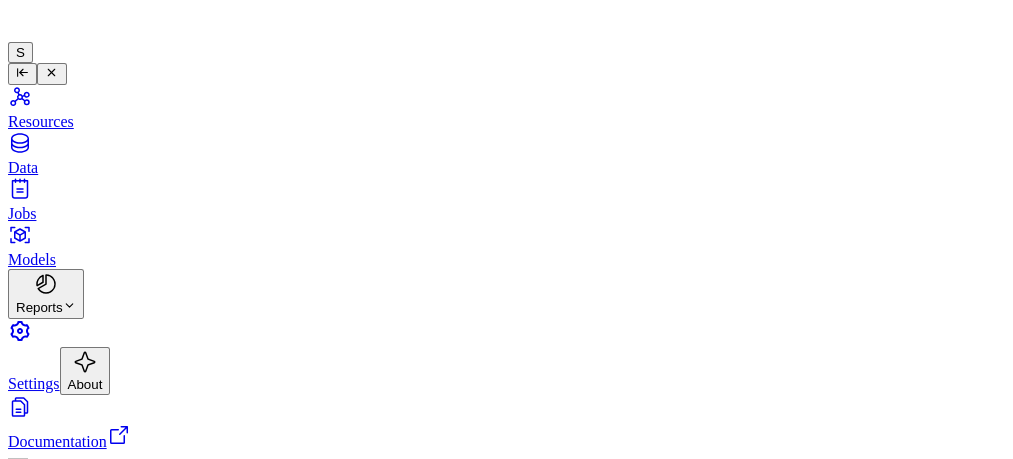 click on "Reports" at bounding box center (46, 293) 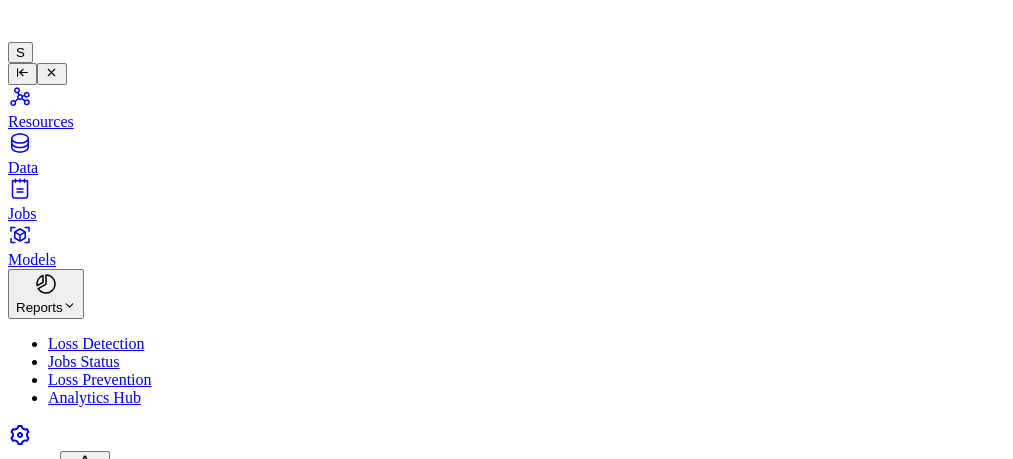 click on "Jobs Status" at bounding box center [84, 361] 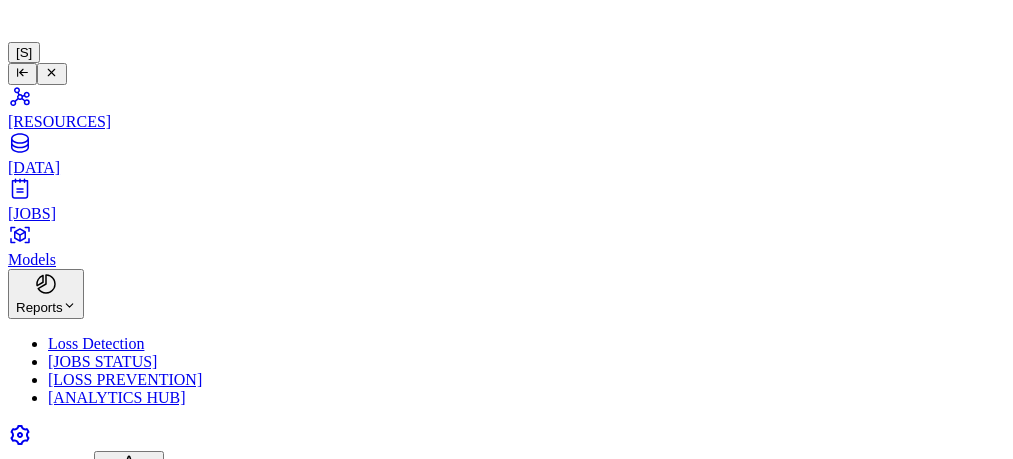 scroll, scrollTop: 0, scrollLeft: 0, axis: both 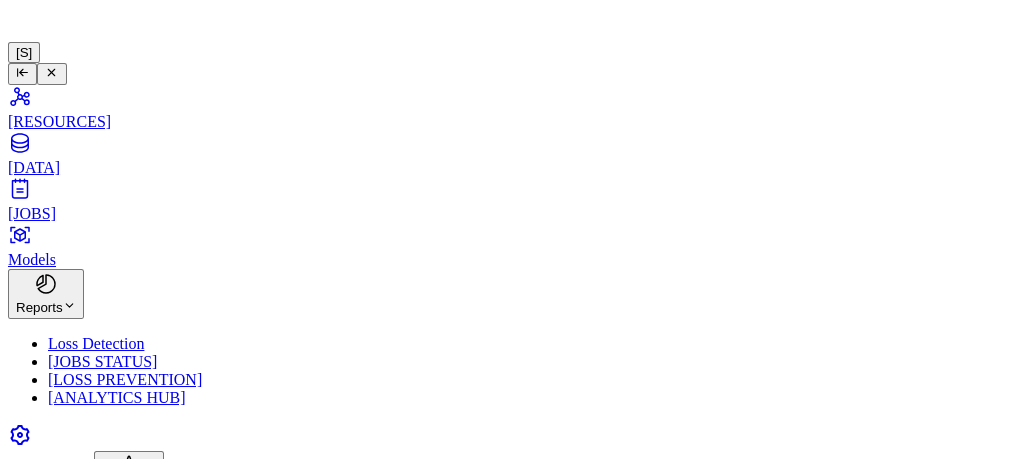 click on "[RESOURCES]" at bounding box center (506, 107) 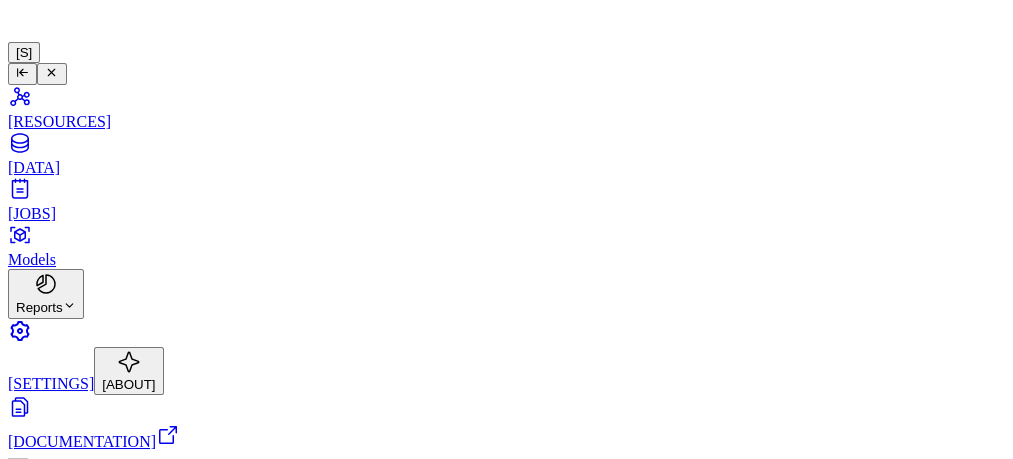 click at bounding box center (69, 305) 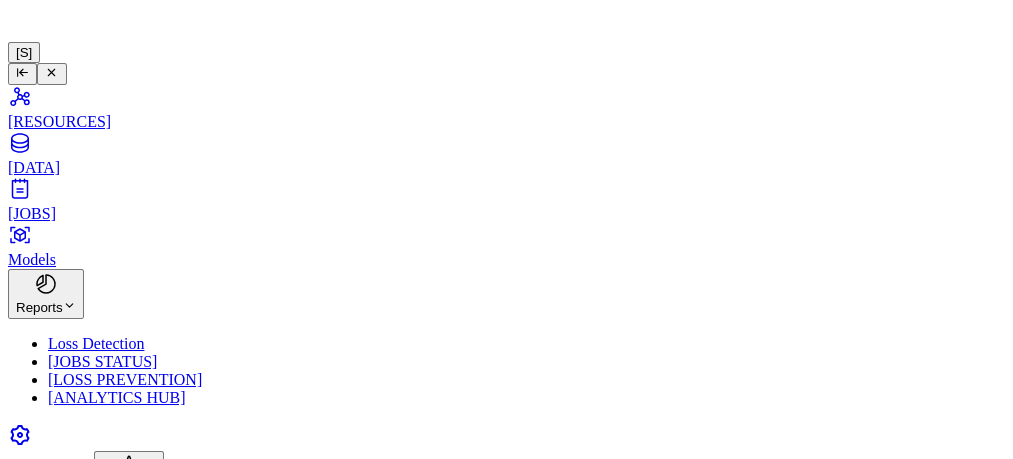 click on "[JOBS STATUS]" at bounding box center (102, 361) 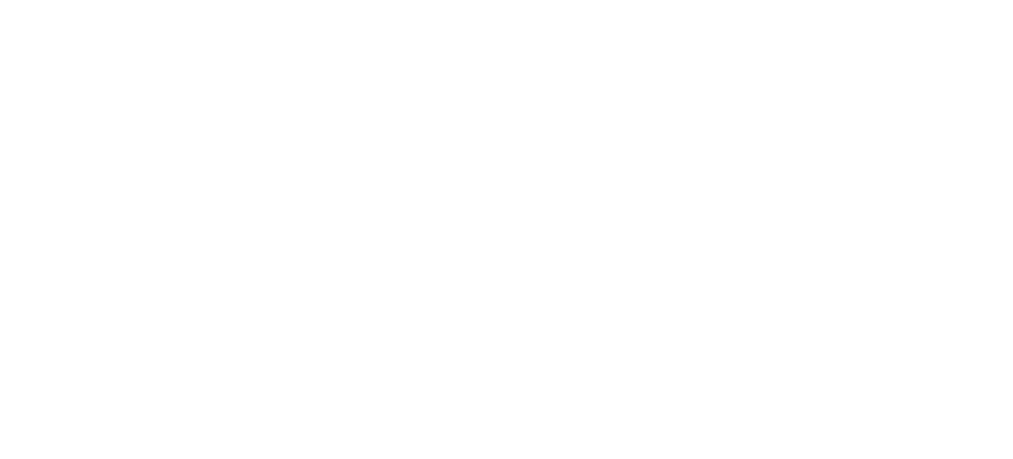 scroll, scrollTop: 0, scrollLeft: 0, axis: both 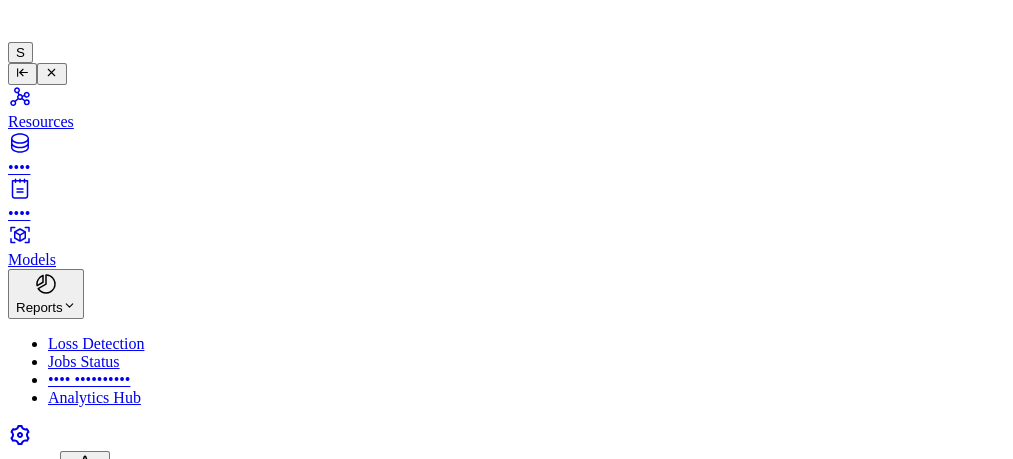 click on "••••" at bounding box center (506, 153) 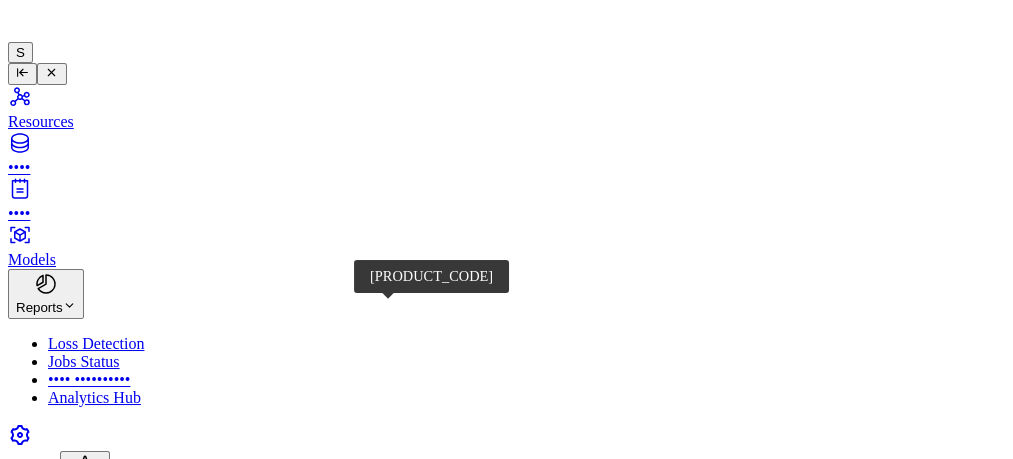 type on "********" 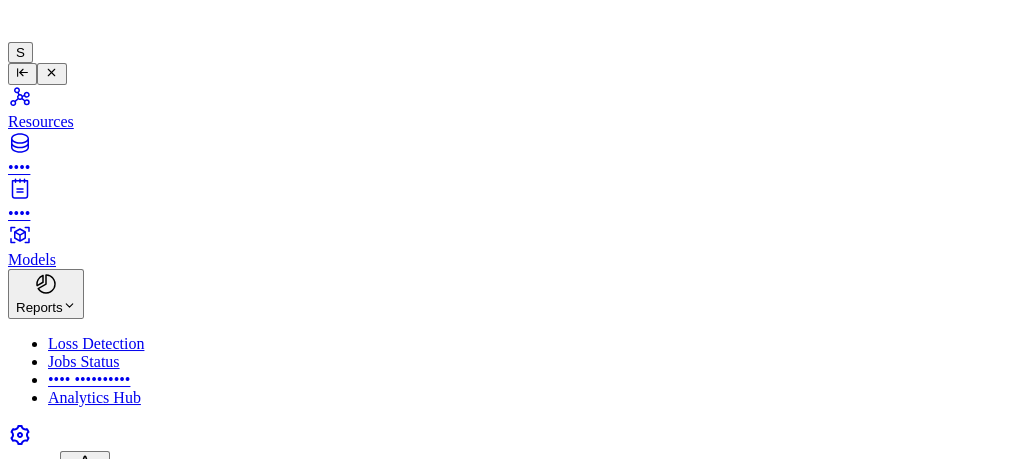 scroll, scrollTop: 0, scrollLeft: 0, axis: both 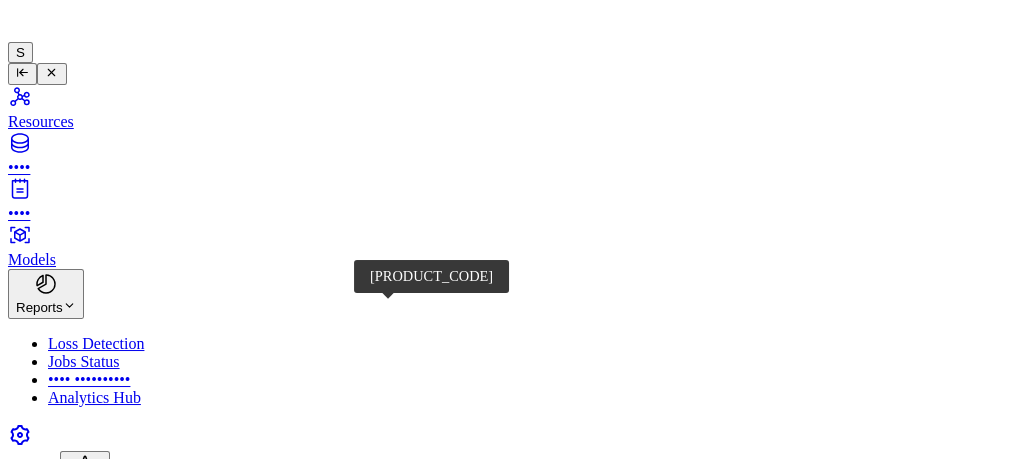 click on "[PRODUCT_CODE]" at bounding box center (121, 1119) 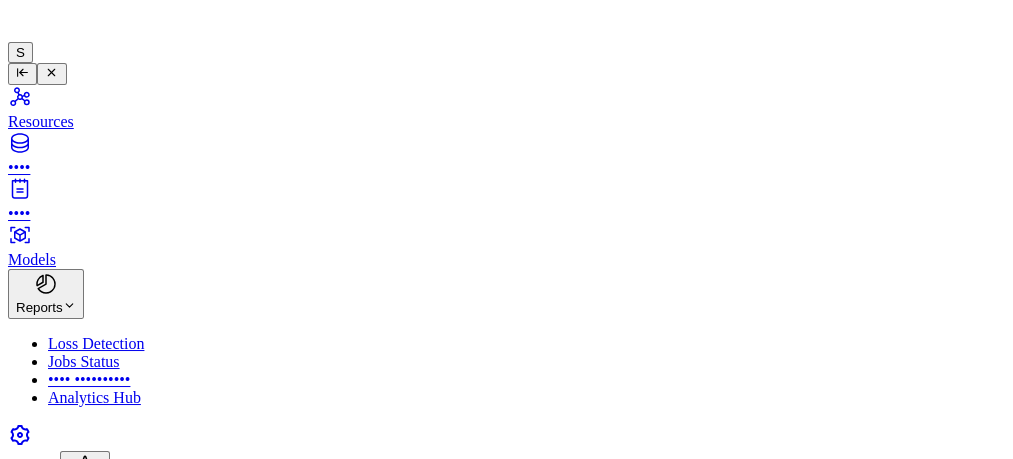 click at bounding box center (626, 701) 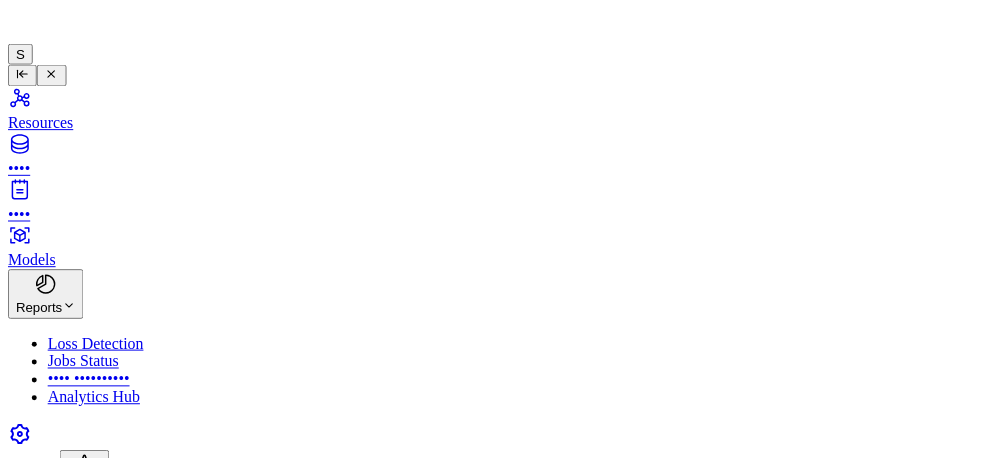 scroll, scrollTop: 8, scrollLeft: 0, axis: vertical 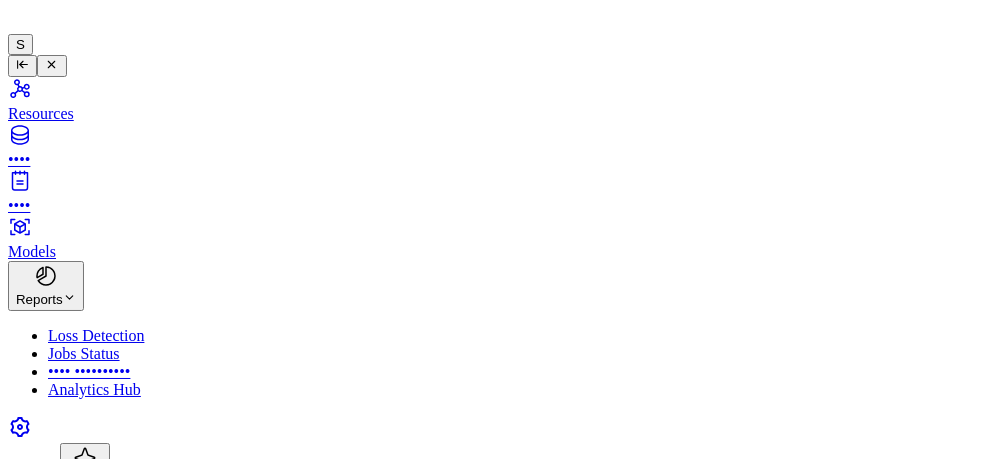 click on "••••••" at bounding box center (503, 808) 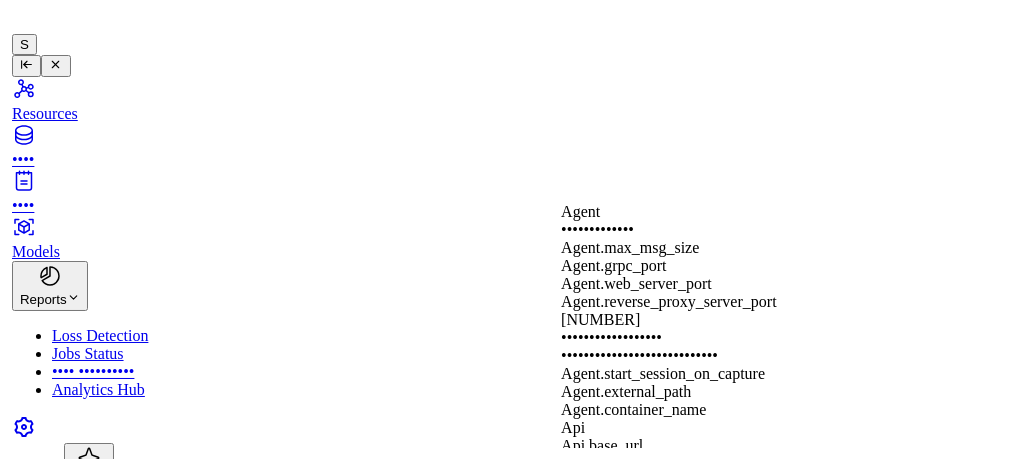 scroll, scrollTop: 0, scrollLeft: 0, axis: both 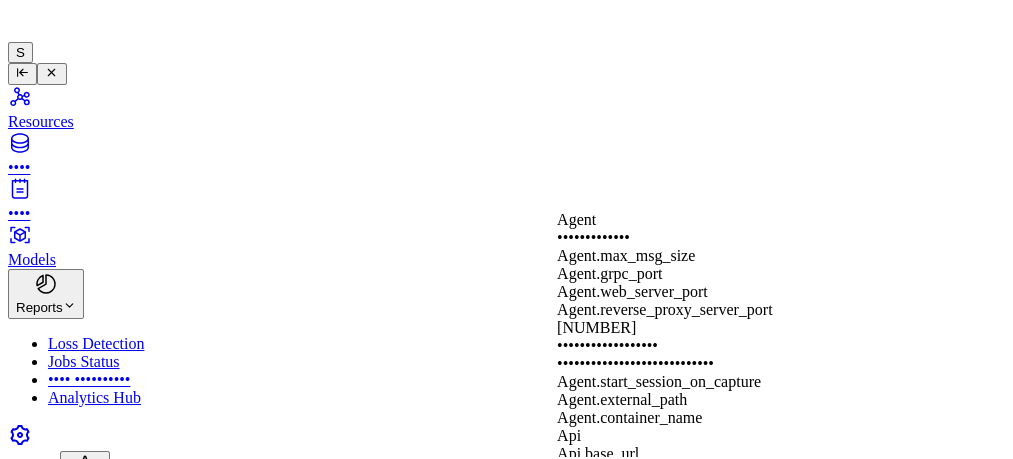 click on "1
of 1 [PRODUCT_CODE] Overview Diagnostics Data Device Settings Camera Settings Version History Logs Expand all Lock config Search Cancel Save Agent Api Analytics VideoStream Database DataManager path C:\edgify\agent\shared\samples Size 2000 training_buffer_percentage 5 store_only_during_recording backend_update_period 86400 remote_sync_period 0 remote_sync_delay_between_samples 4 minimum_samples_per_label 300 Predictor NonScanDetector Enabled service roi_scale roi_checkout frame_rate 0 precision_level soft num_frames_in_alert 3 alert_width 600 alert_height 338 inference_hardware GPU log_debug visualize visualize_folder shared/visualized_videos OnScreenApp DeviceManager Logger Training VideoRecording Enabled folder shared/session-videos encoding h264 max_folder_size 20240 Type gstreamer hardware frame_rate -1 pipeline Bitrate 0 max_video_inactivity_seconds 120 auto_upload clean_strategy fifo recorded_sessions_percentage" at bounding box center (506, 2272) 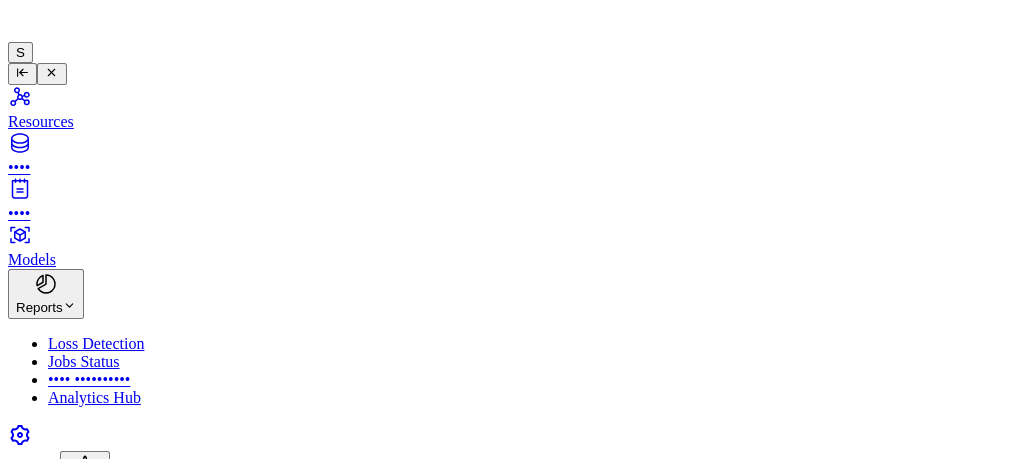 scroll, scrollTop: 103, scrollLeft: 0, axis: vertical 